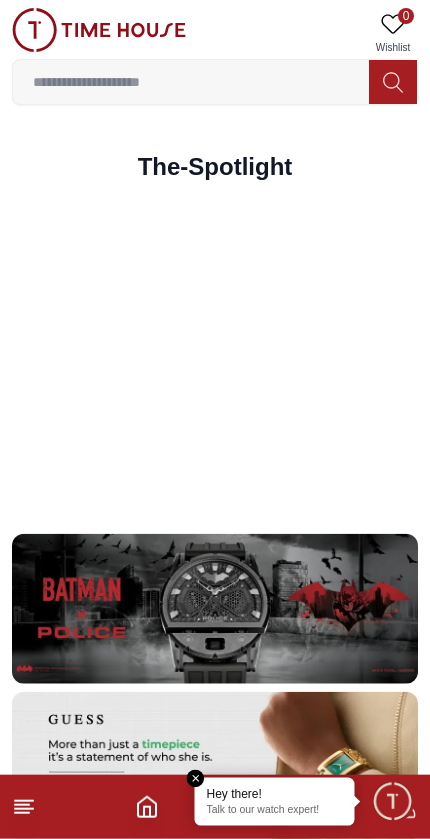 scroll, scrollTop: 3340, scrollLeft: 0, axis: vertical 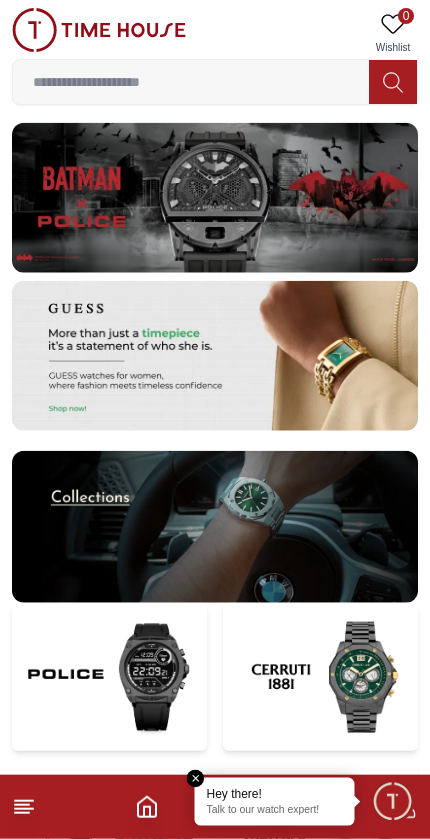 click at bounding box center [215, 198] 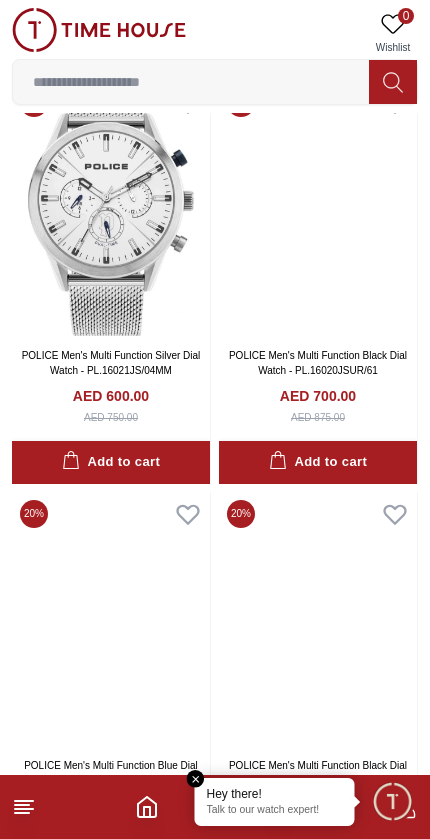 scroll, scrollTop: 2235, scrollLeft: 0, axis: vertical 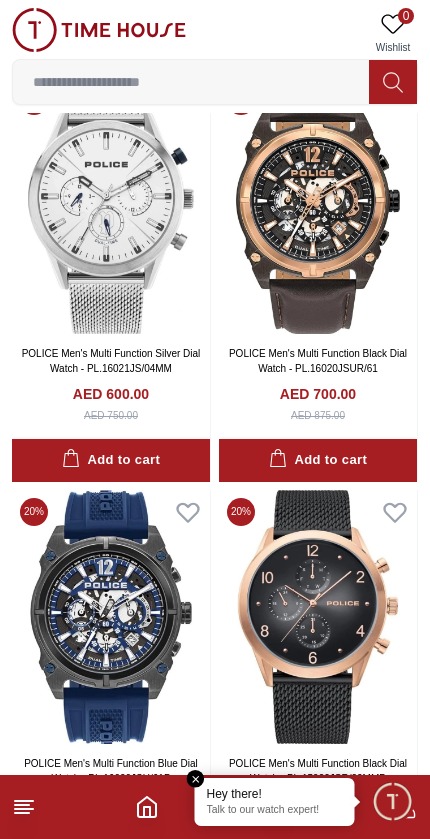 click 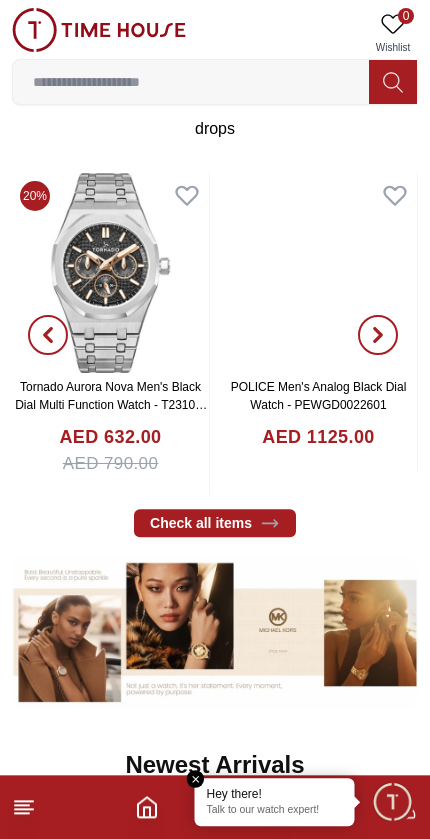 scroll, scrollTop: 258, scrollLeft: 0, axis: vertical 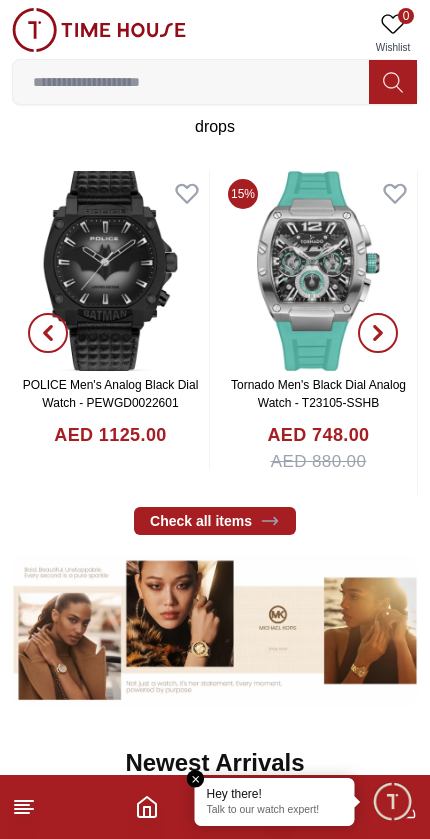 click at bounding box center (110, 271) 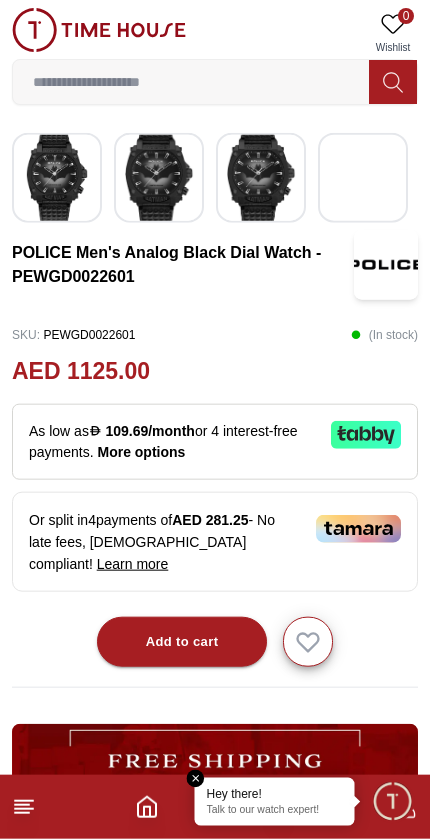 scroll, scrollTop: 635, scrollLeft: 0, axis: vertical 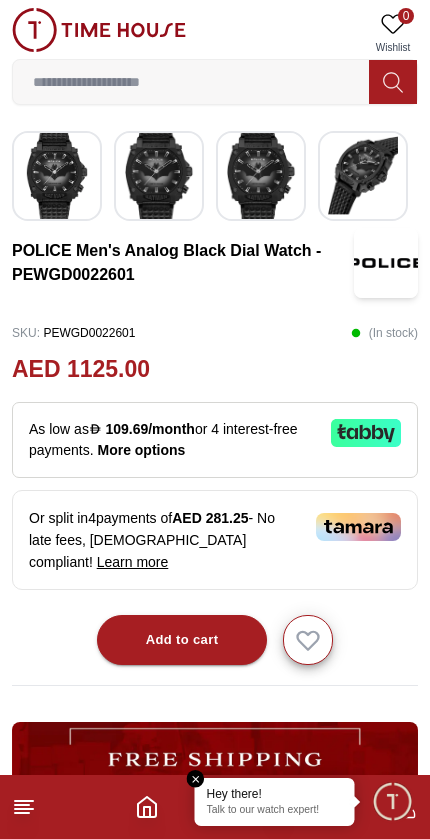 click 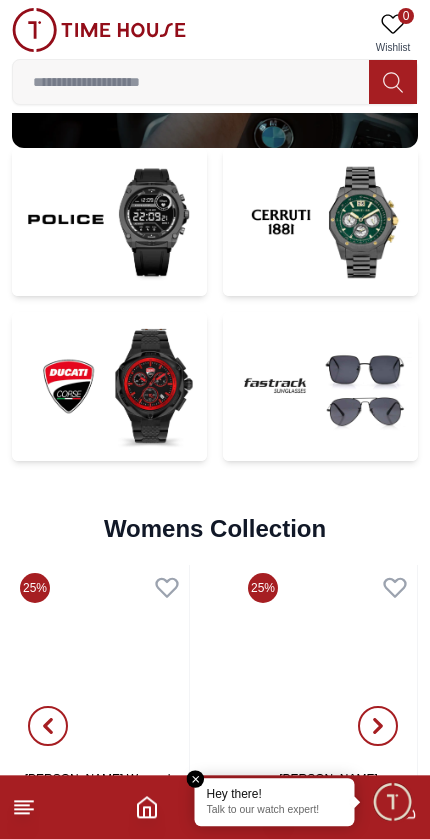 scroll, scrollTop: 4205, scrollLeft: 0, axis: vertical 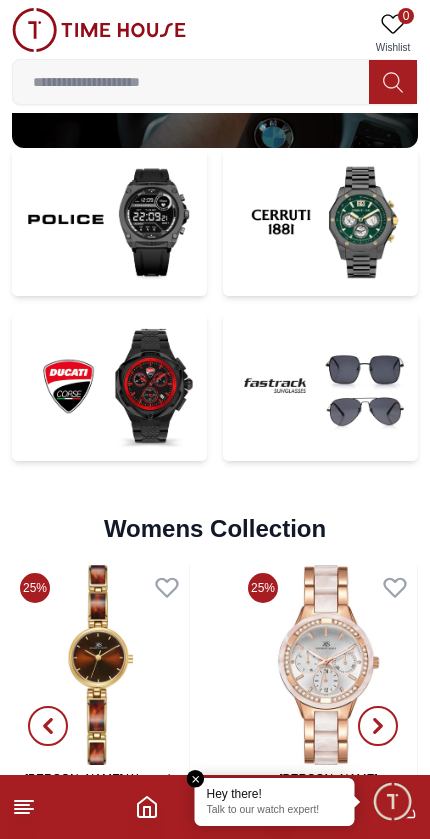 click at bounding box center [320, 386] 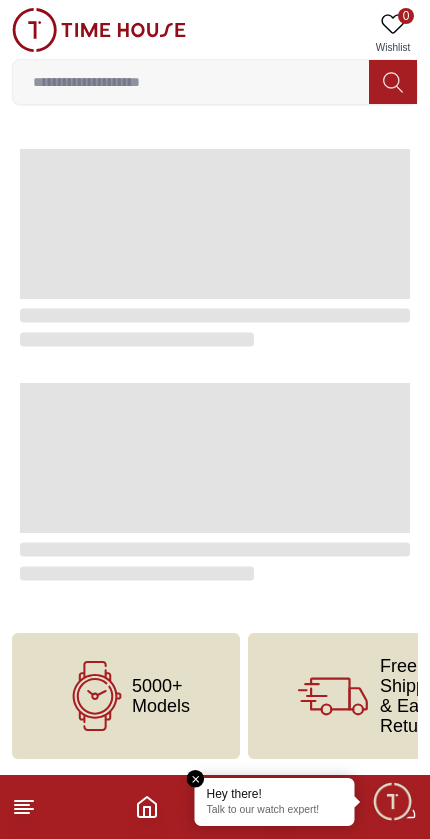 scroll, scrollTop: 0, scrollLeft: 0, axis: both 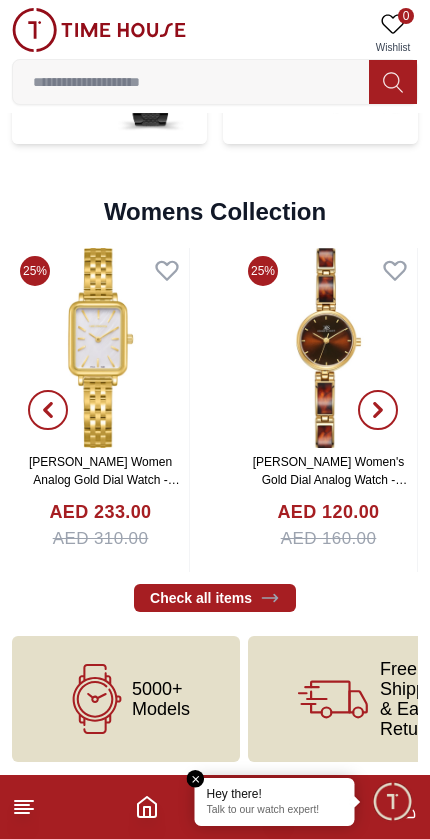 click at bounding box center (328, 348) 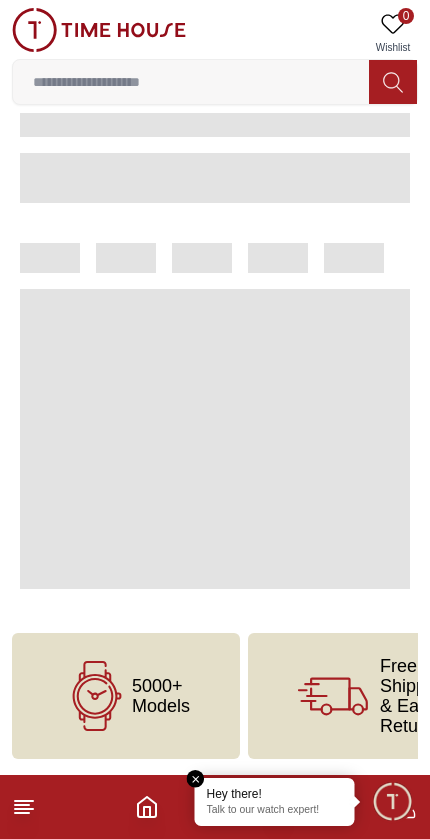 scroll, scrollTop: 0, scrollLeft: 0, axis: both 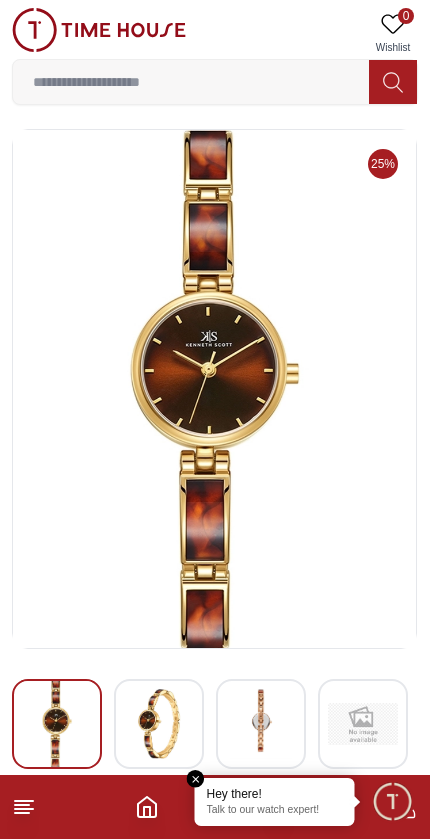 click at bounding box center [196, 779] 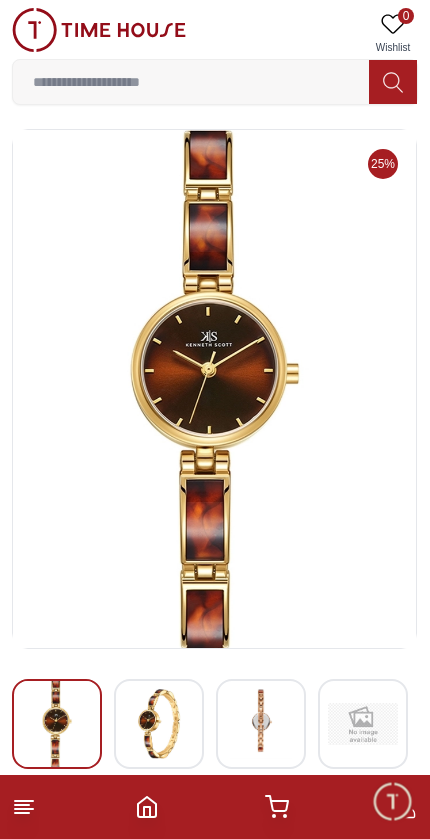 click at bounding box center (392, 801) 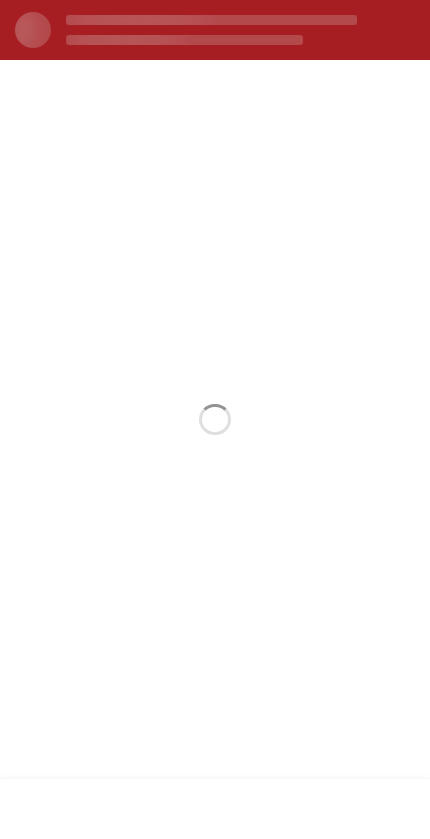 scroll, scrollTop: 0, scrollLeft: 0, axis: both 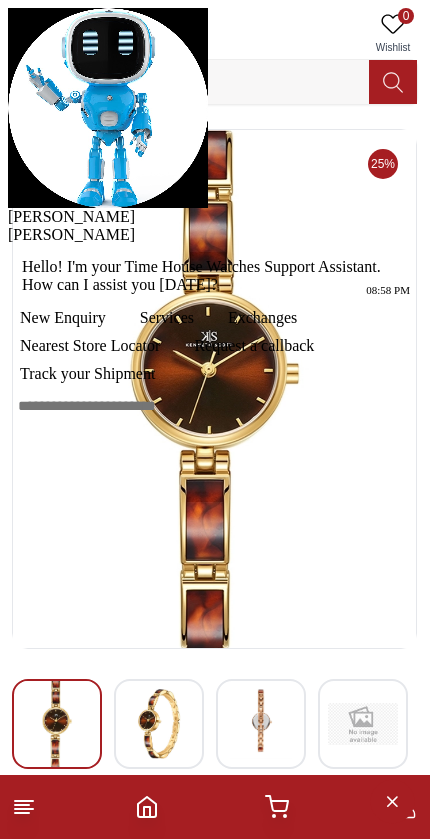 click at bounding box center (8, 226) 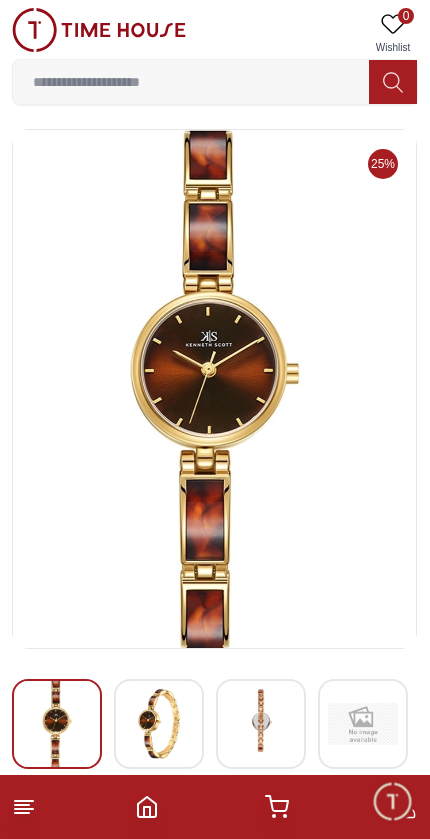 click 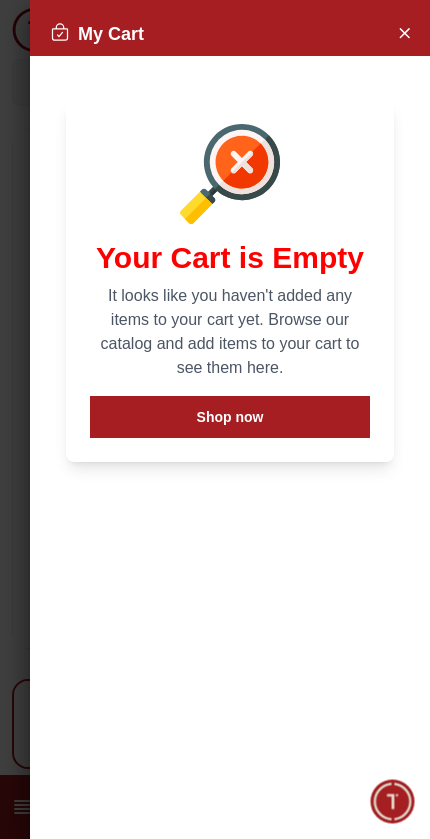 click at bounding box center (404, 32) 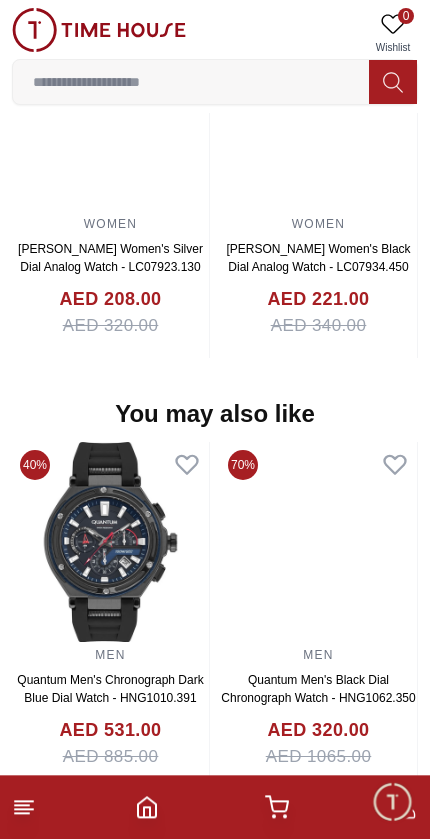 scroll, scrollTop: 2159, scrollLeft: 0, axis: vertical 